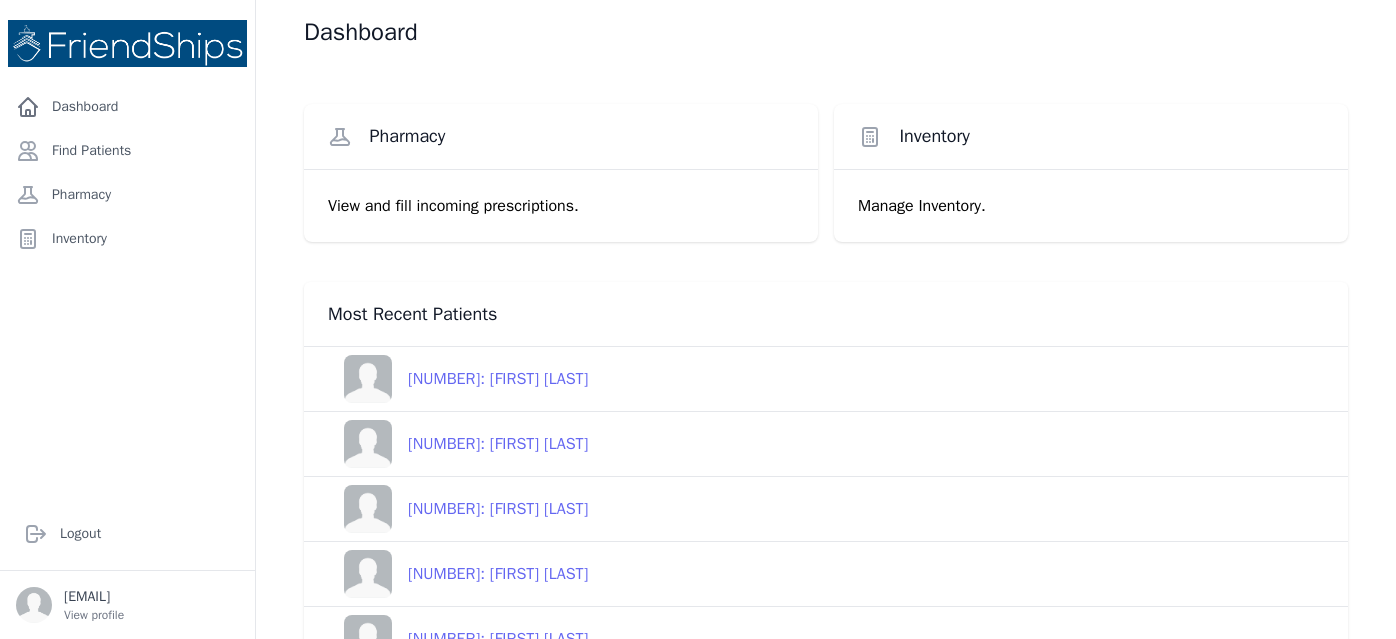 scroll, scrollTop: 0, scrollLeft: 0, axis: both 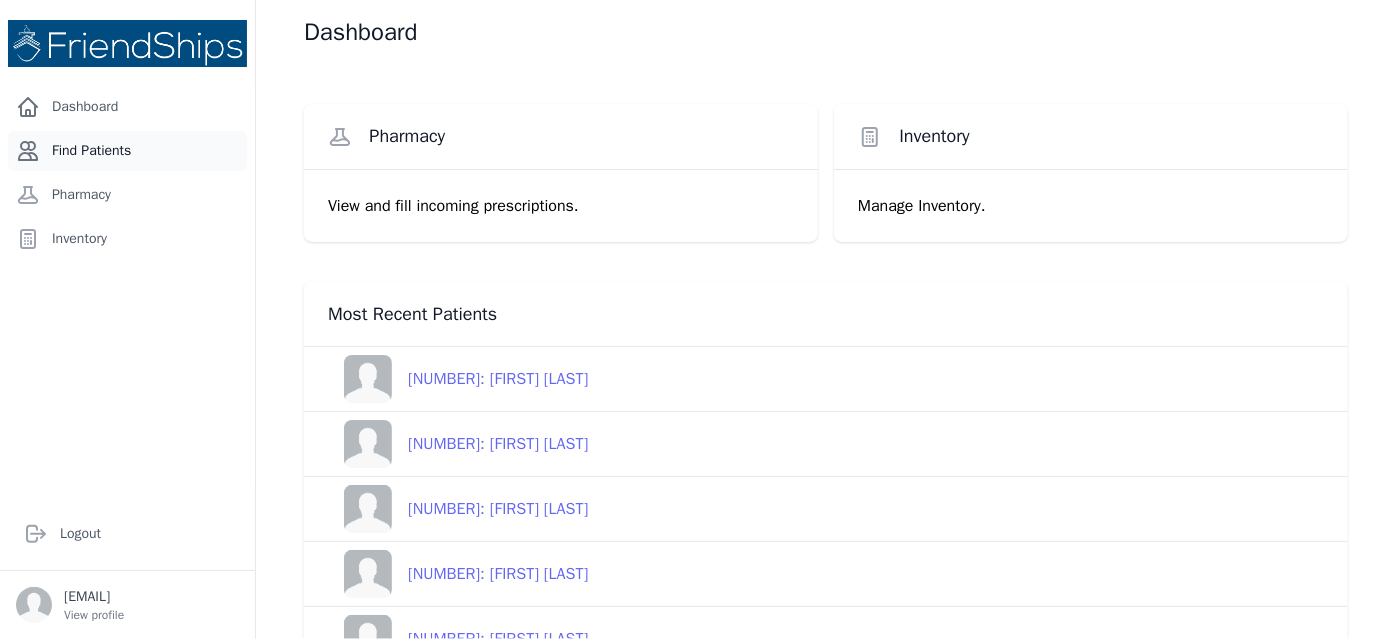 click on "Find Patients" at bounding box center (127, 151) 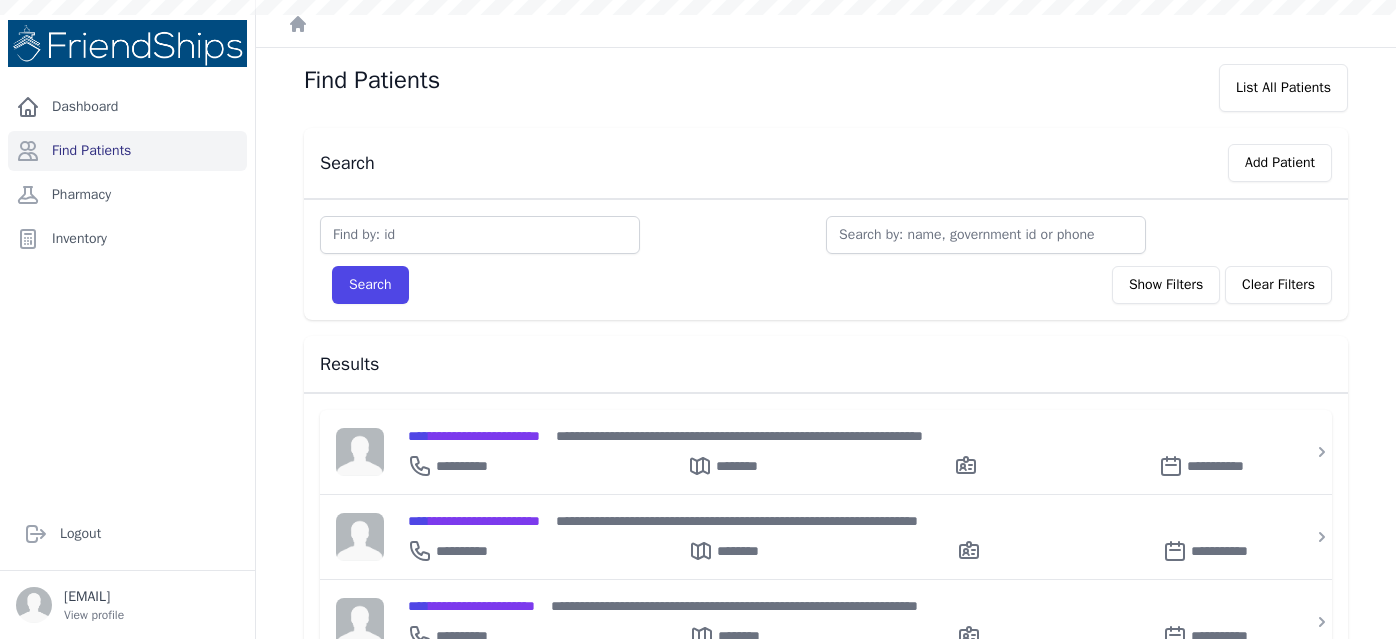 scroll, scrollTop: 0, scrollLeft: 0, axis: both 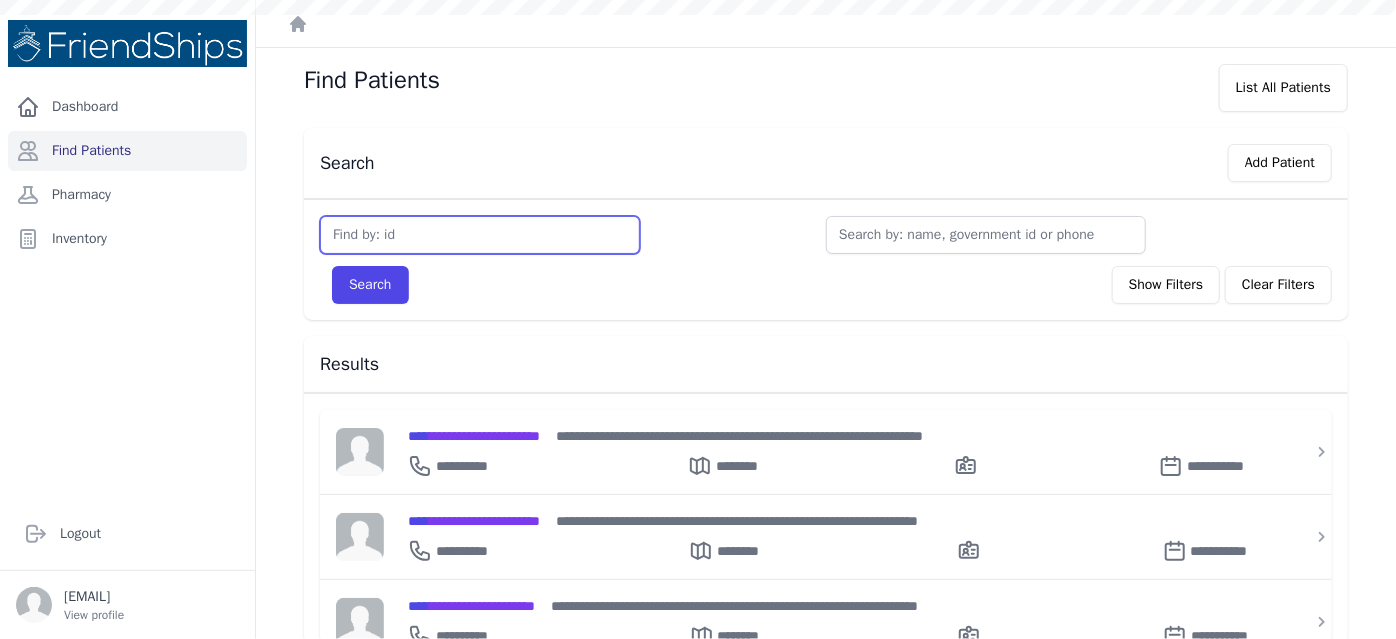 click at bounding box center [480, 235] 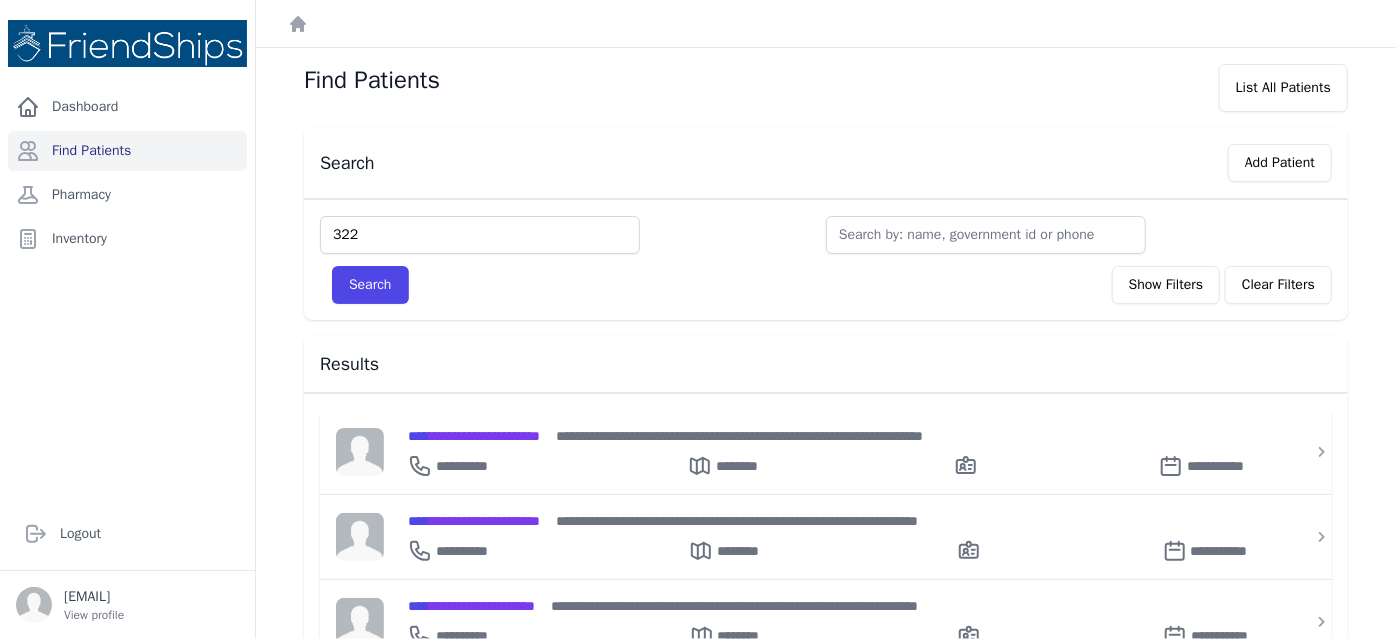 type on "322" 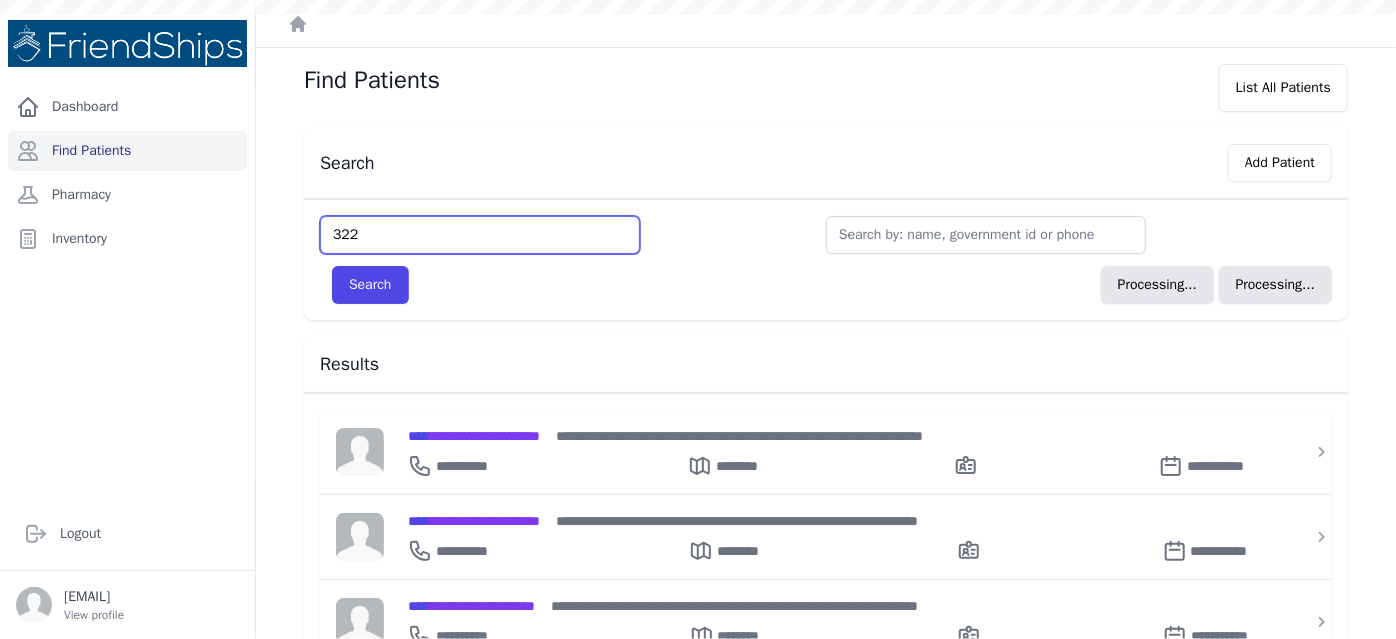 type 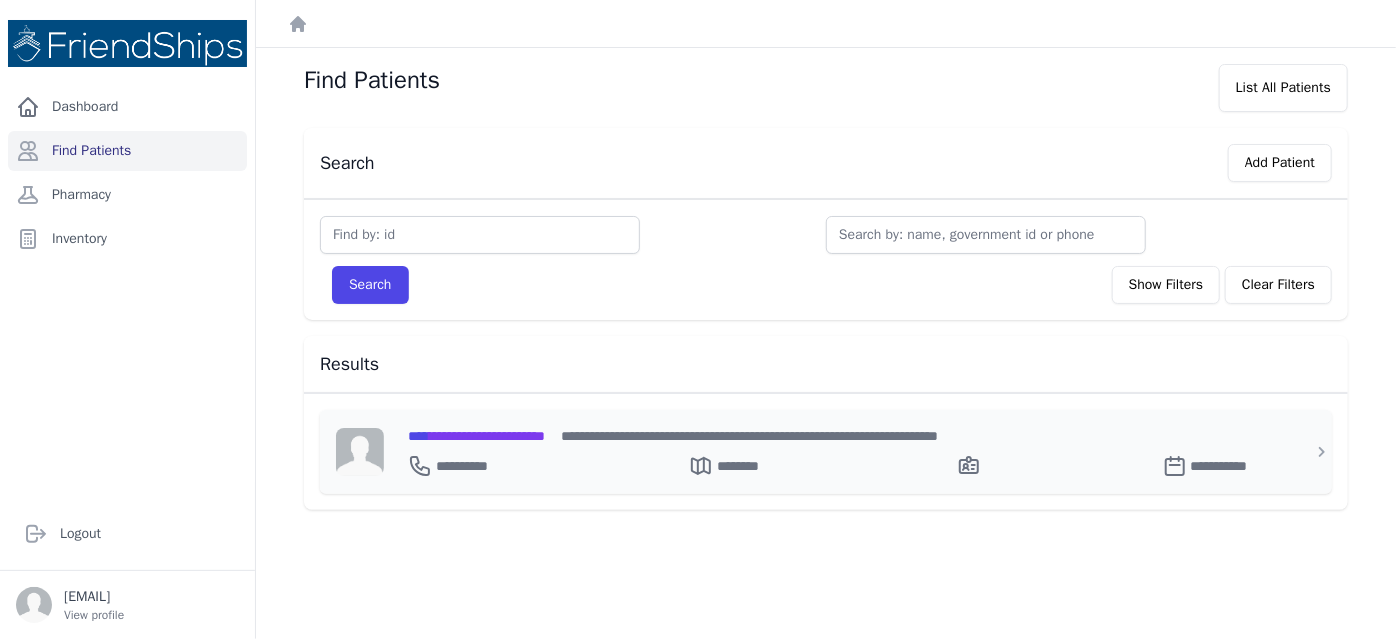 click on "**********" at bounding box center (476, 436) 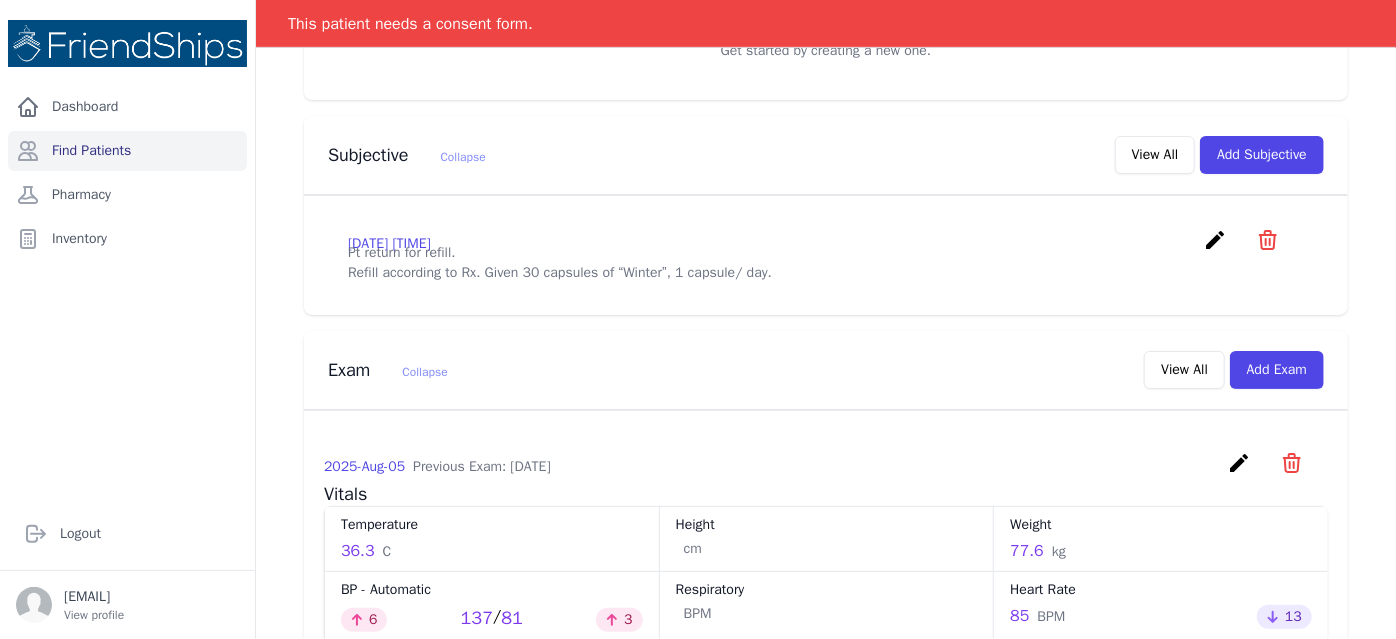 scroll, scrollTop: 528, scrollLeft: 0, axis: vertical 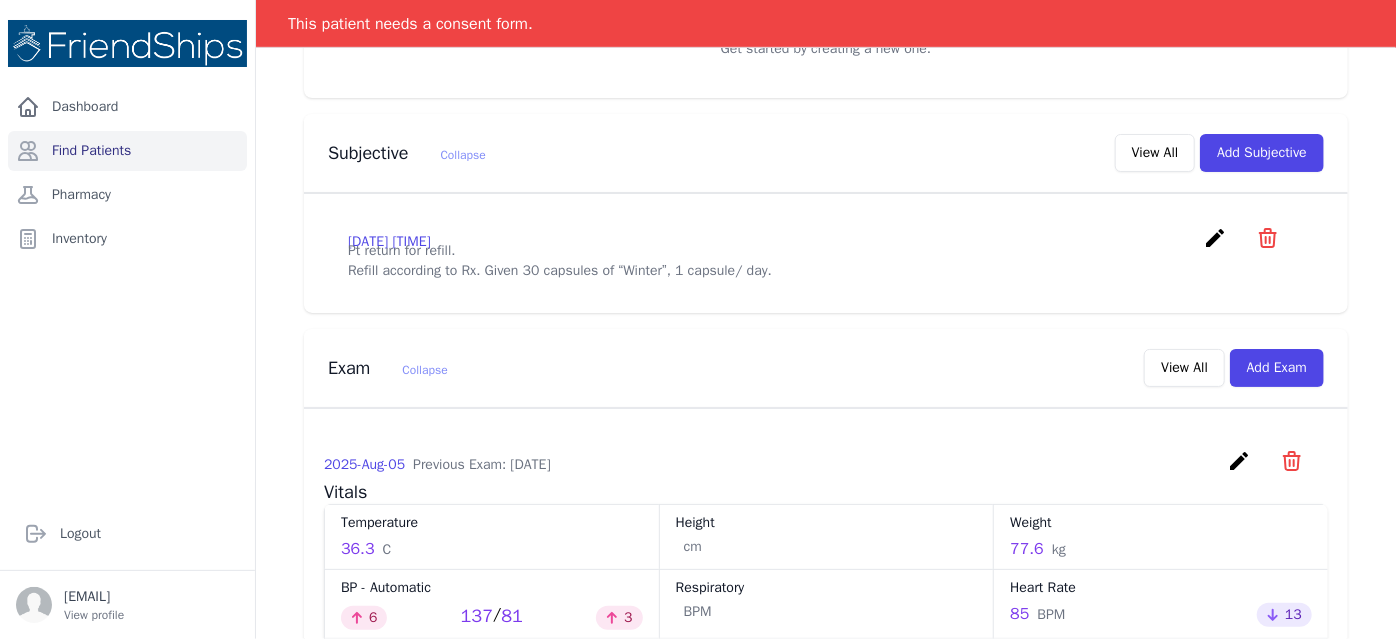 click on "[DATE] [TIME]" at bounding box center (389, 242) 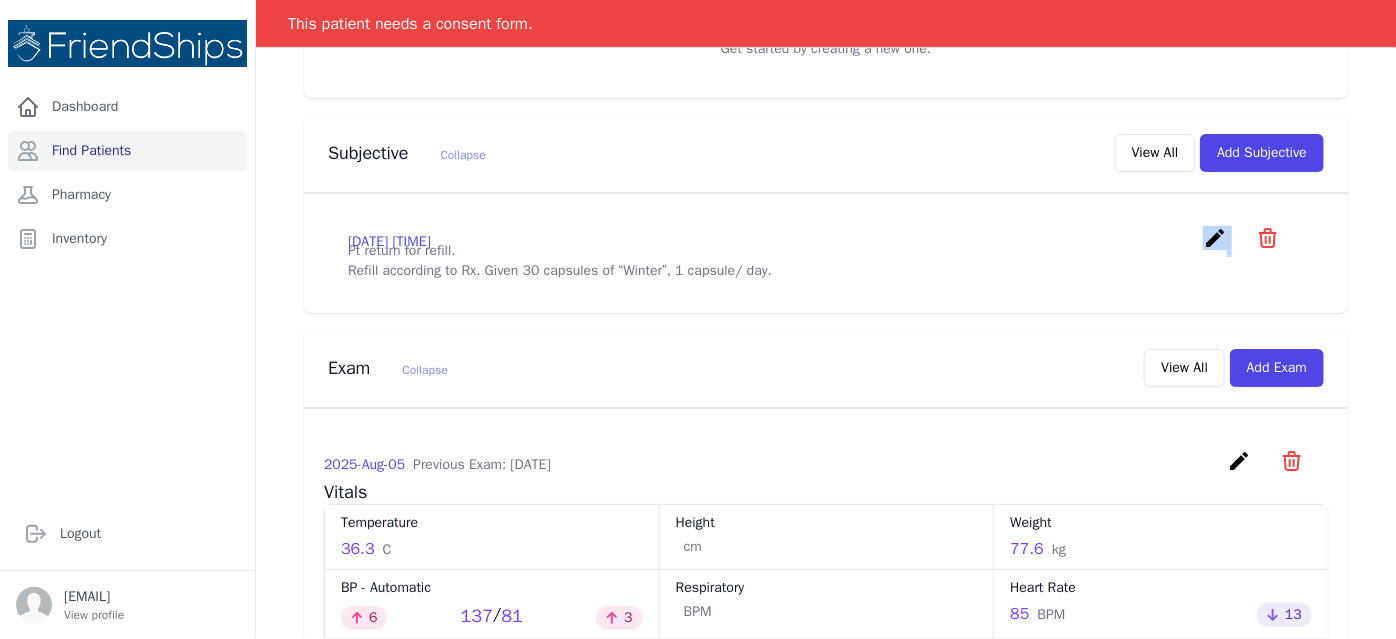 click on "create" at bounding box center (1215, 238) 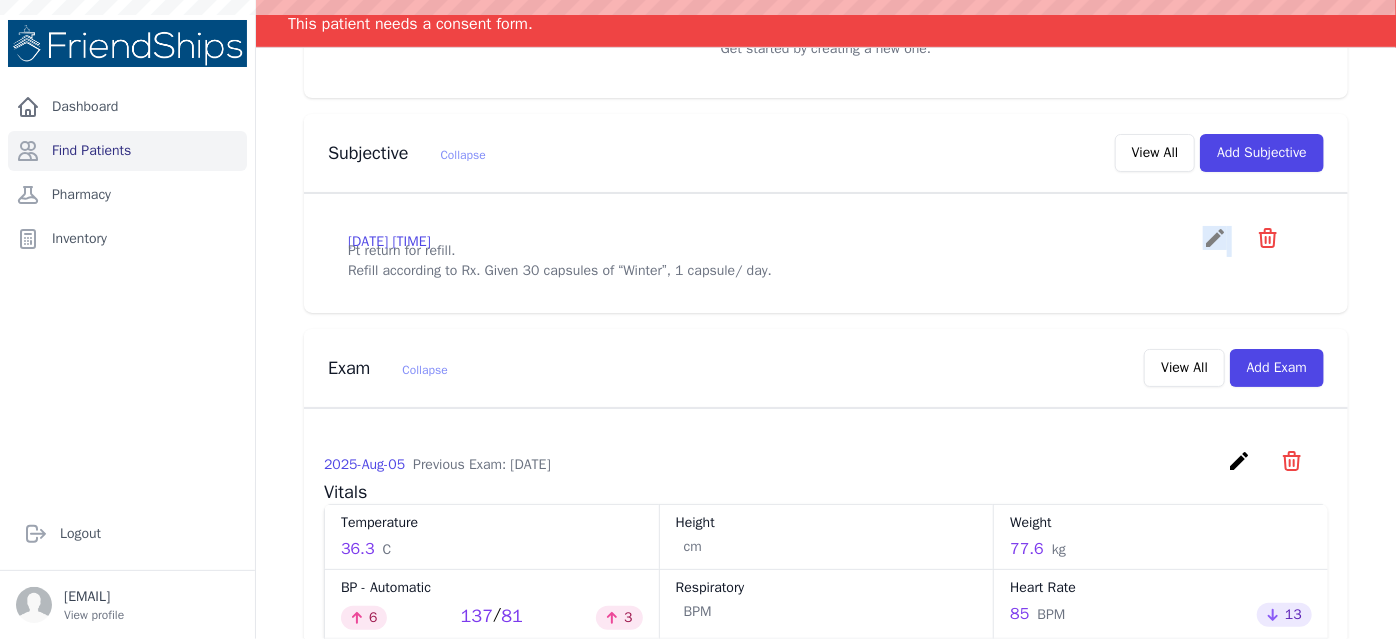 scroll, scrollTop: 0, scrollLeft: 0, axis: both 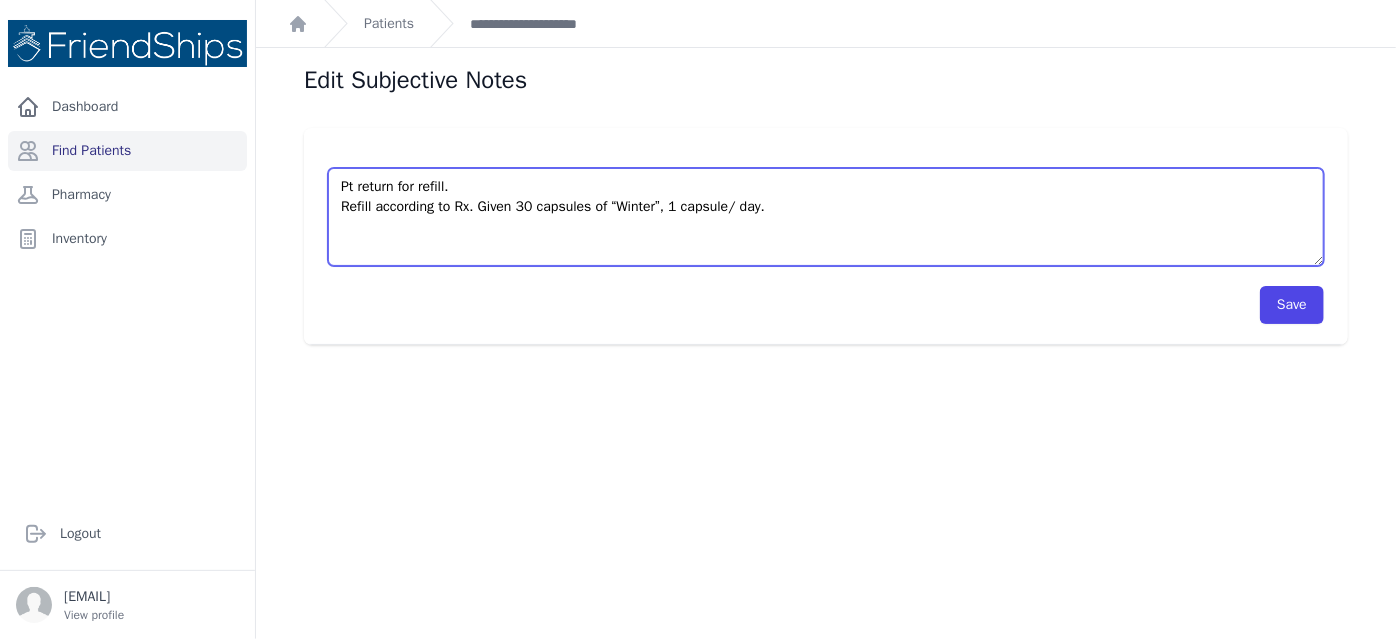 drag, startPoint x: 1200, startPoint y: 231, endPoint x: 658, endPoint y: 204, distance: 542.6721 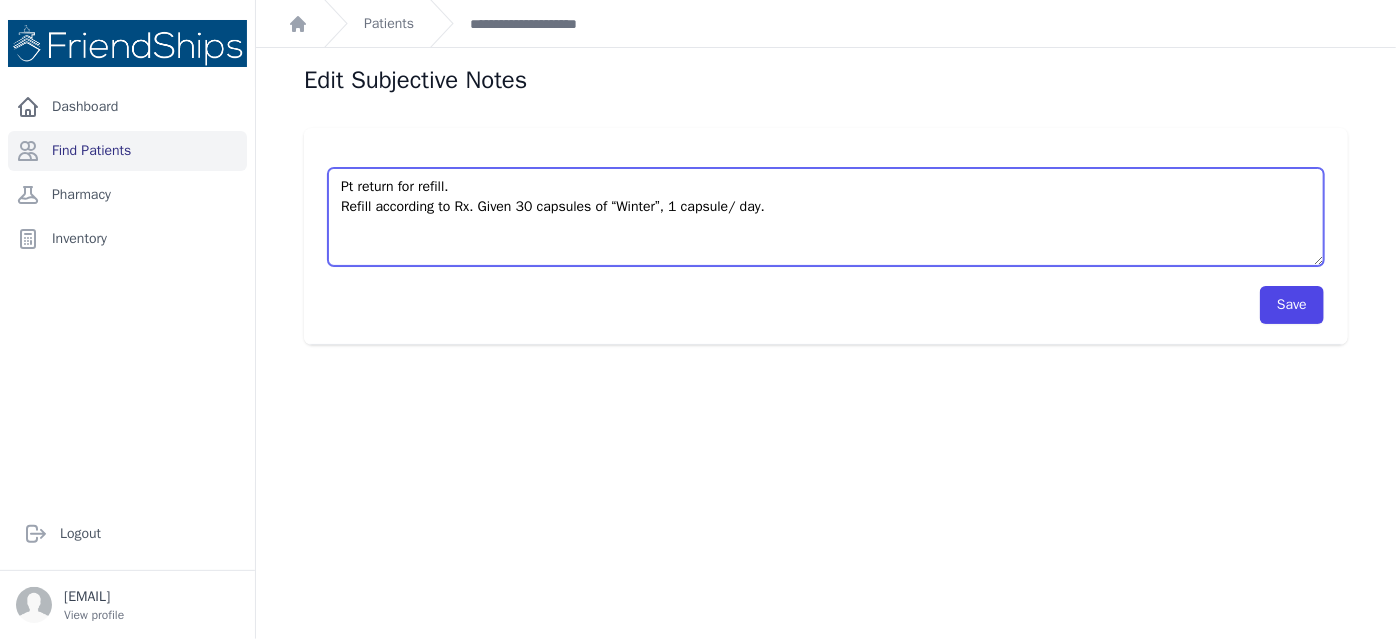 click on "Pt return for refill.
Refill according to Rx. Given 30 capsules of “Winter”, 1 capsule/ day." at bounding box center (826, 217) 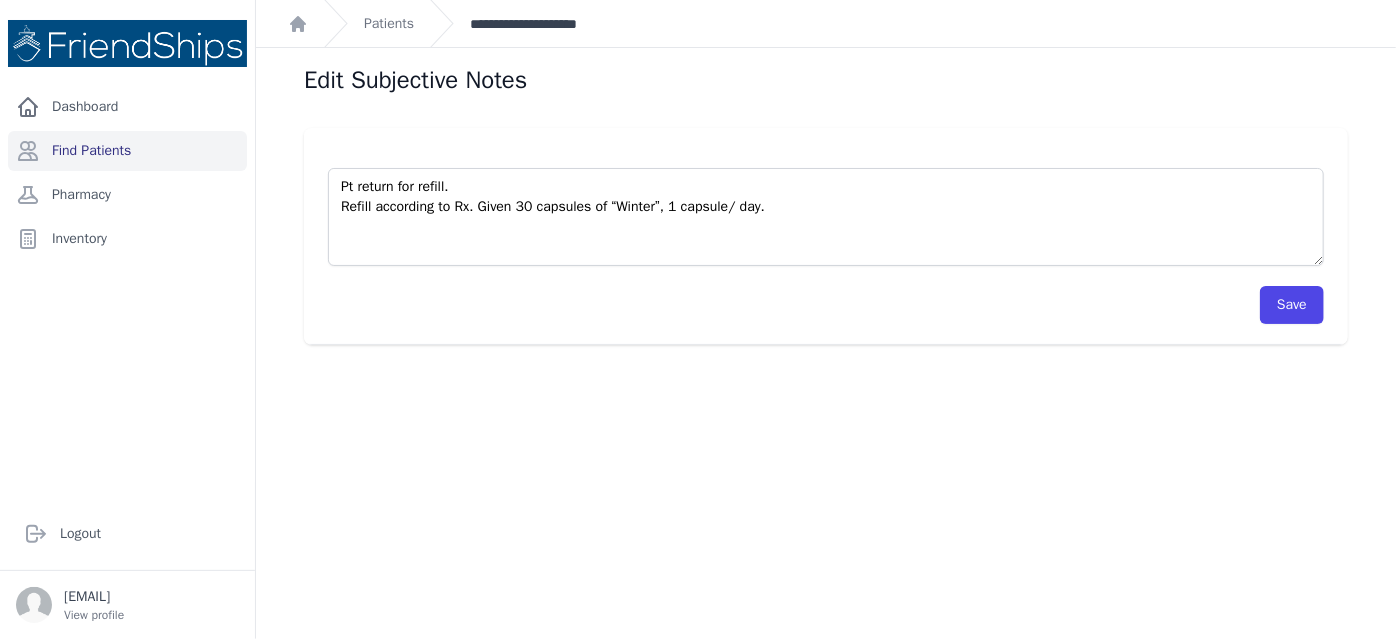 click on "**********" at bounding box center (553, 24) 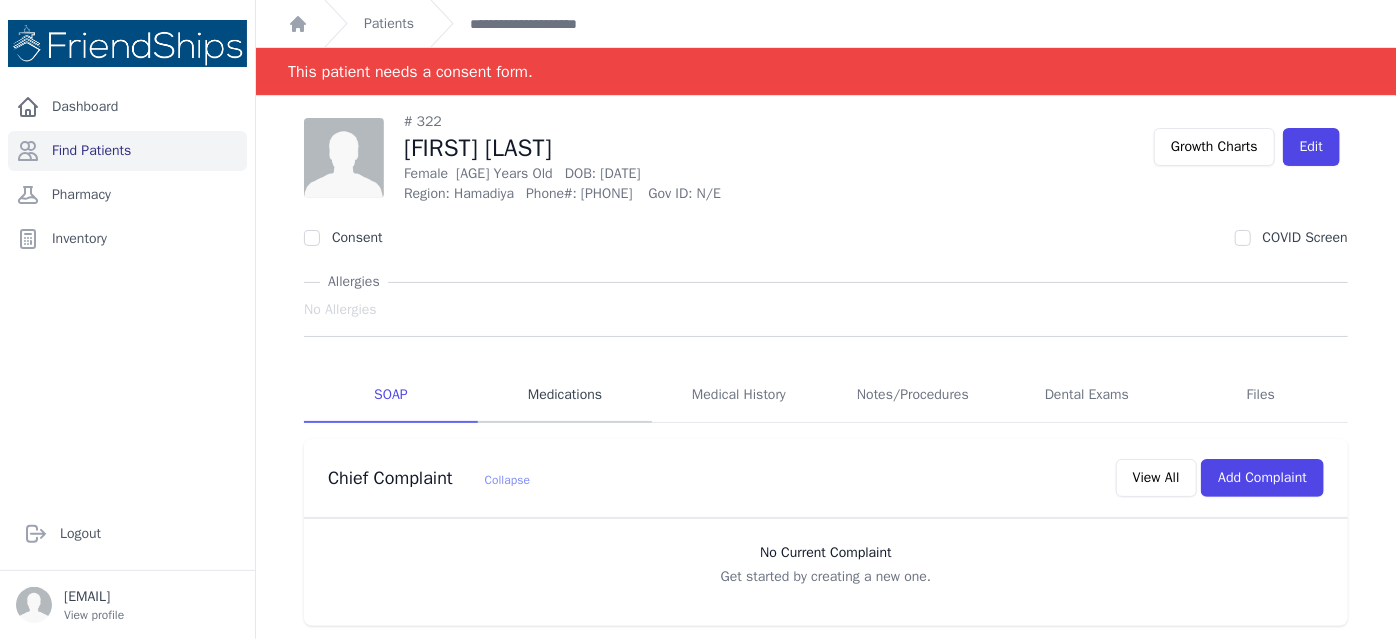 click on "Medications" at bounding box center [565, 396] 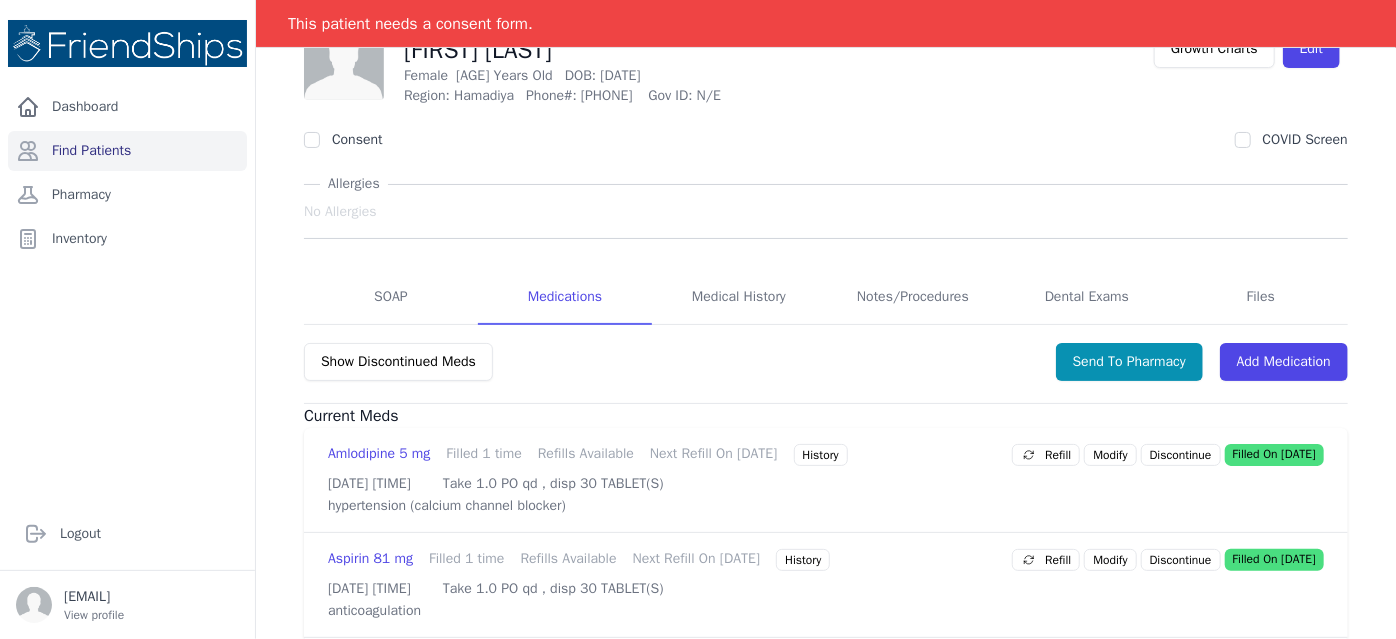 scroll, scrollTop: 281, scrollLeft: 0, axis: vertical 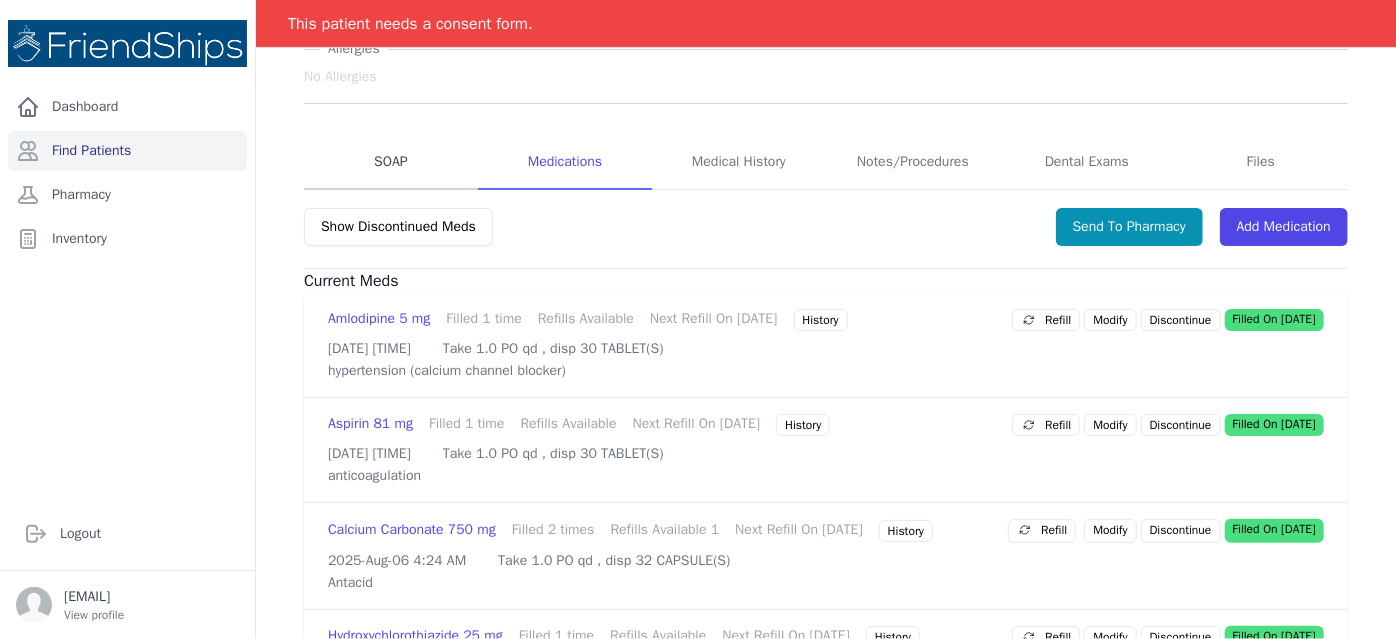 click on "SOAP" at bounding box center (391, 163) 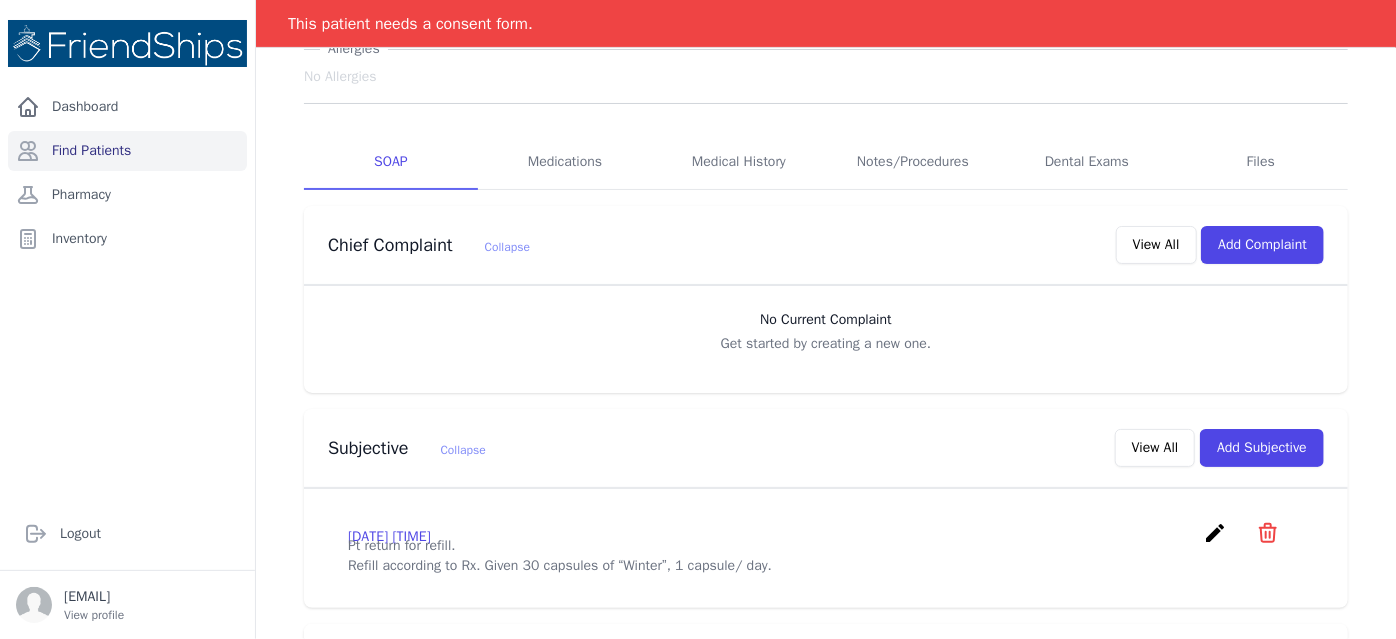 scroll, scrollTop: 0, scrollLeft: 0, axis: both 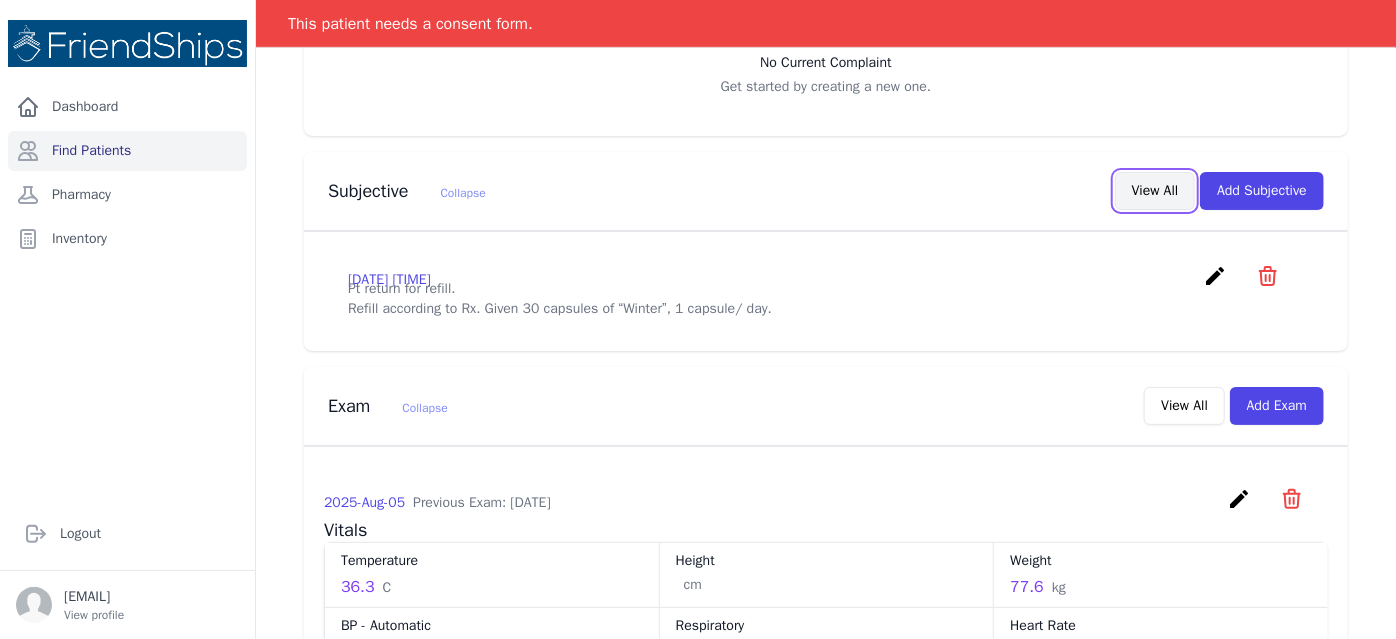click on "View All" at bounding box center (1155, 191) 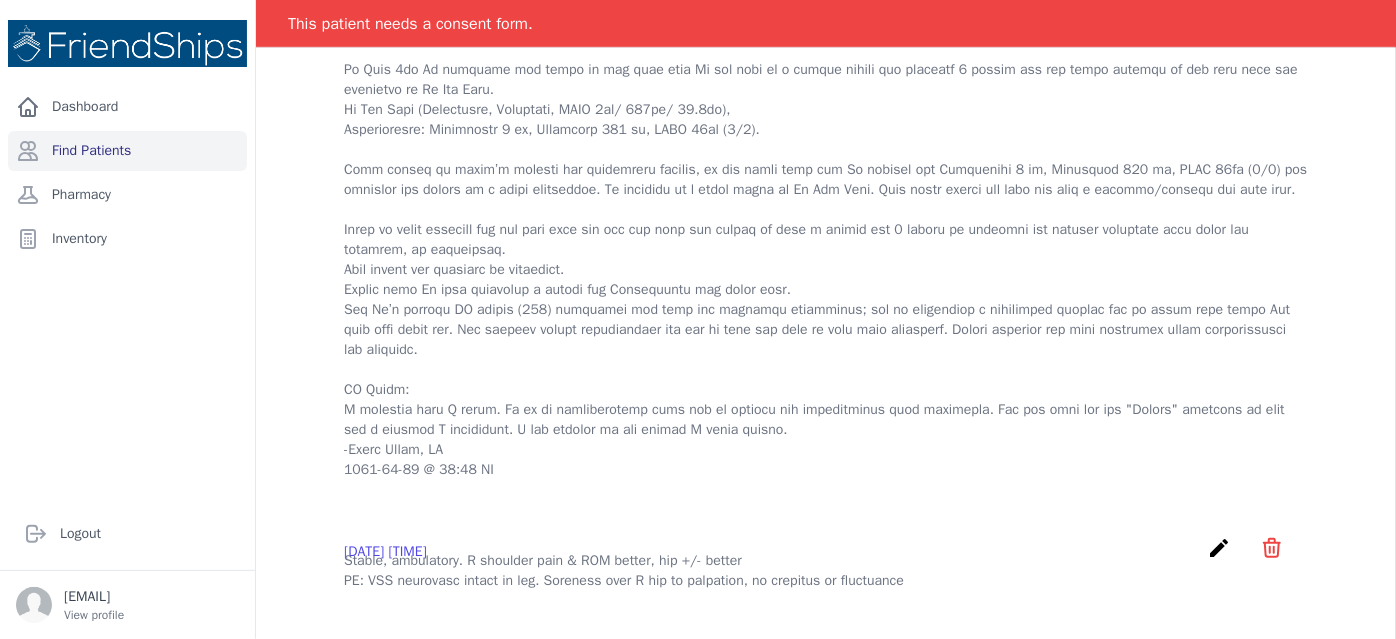 scroll, scrollTop: 0, scrollLeft: 0, axis: both 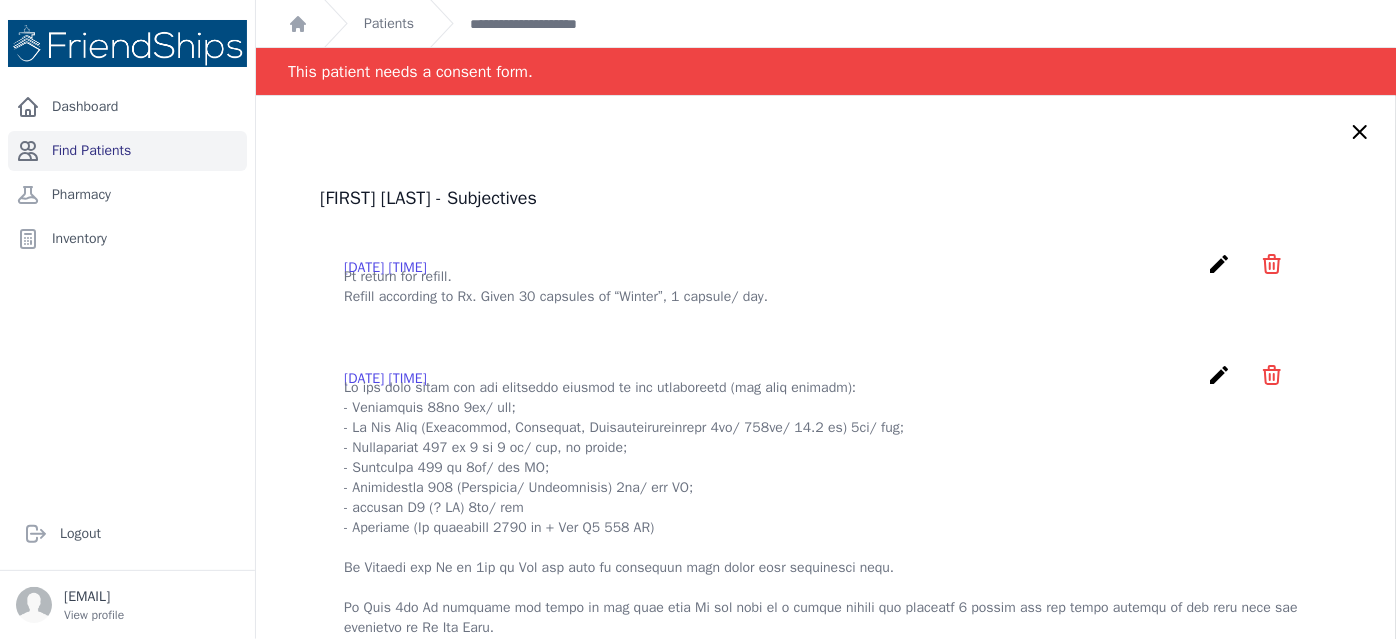 click on "Find Patients" at bounding box center (127, 151) 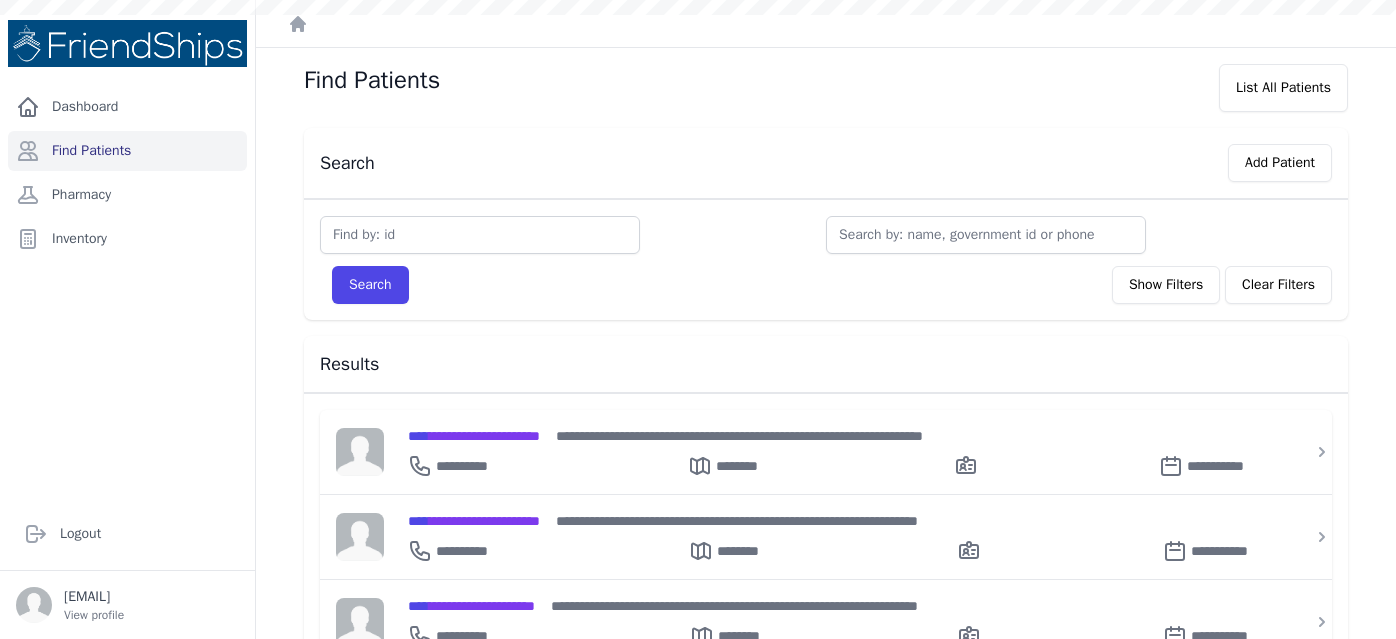 scroll, scrollTop: 0, scrollLeft: 0, axis: both 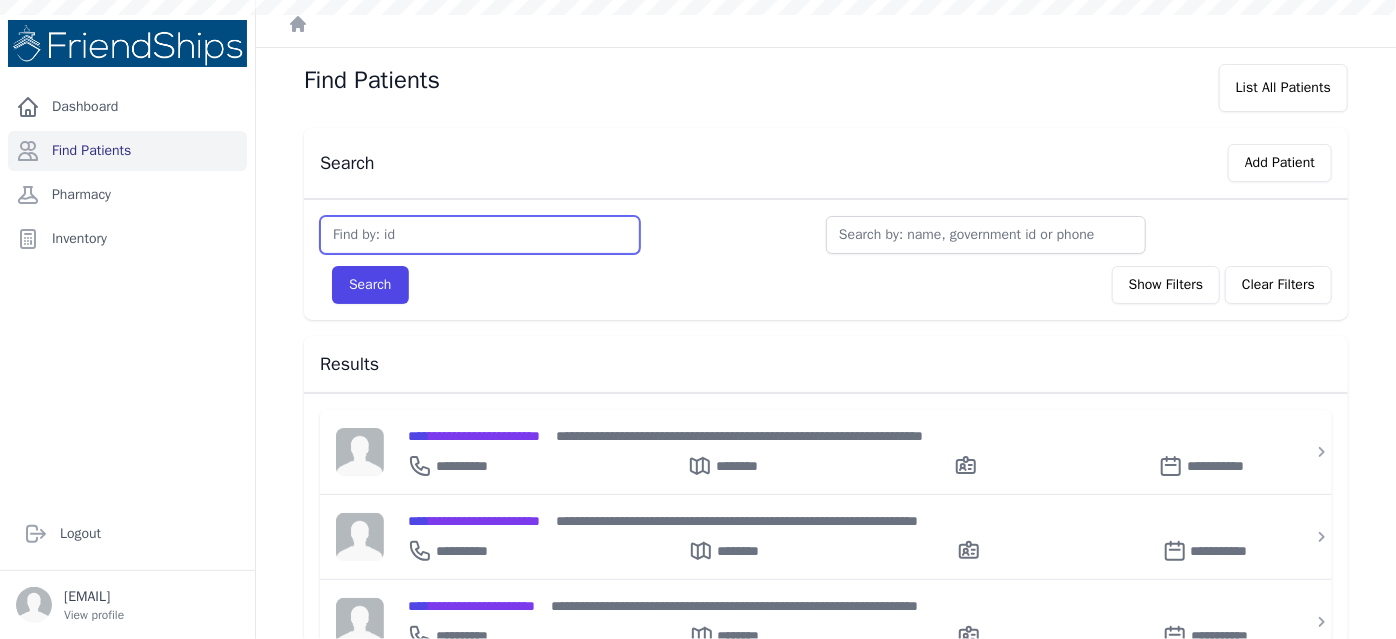 click at bounding box center [480, 235] 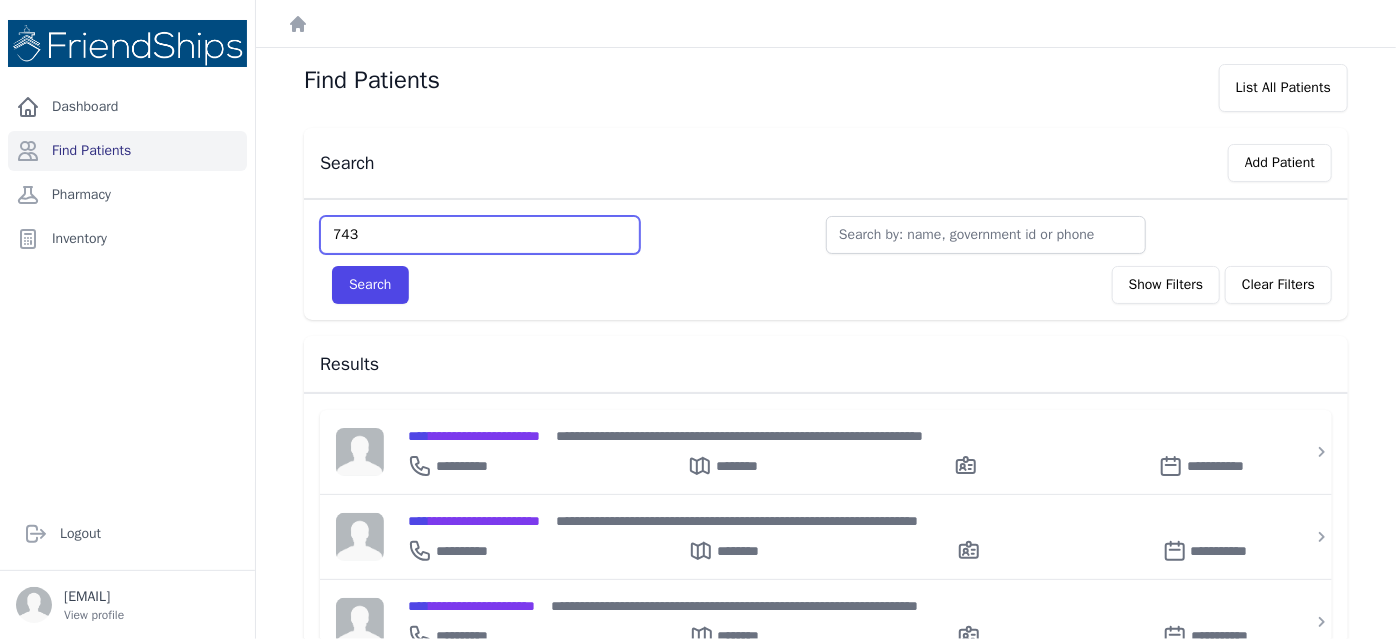 type on "743" 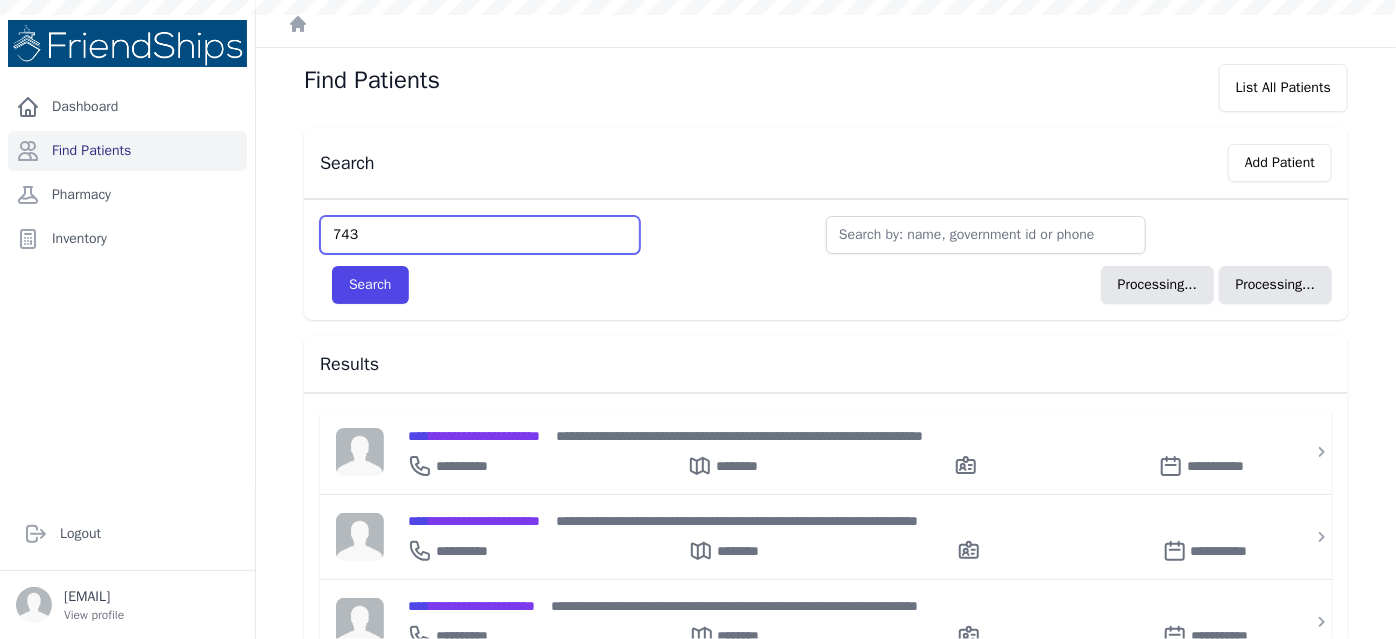 type 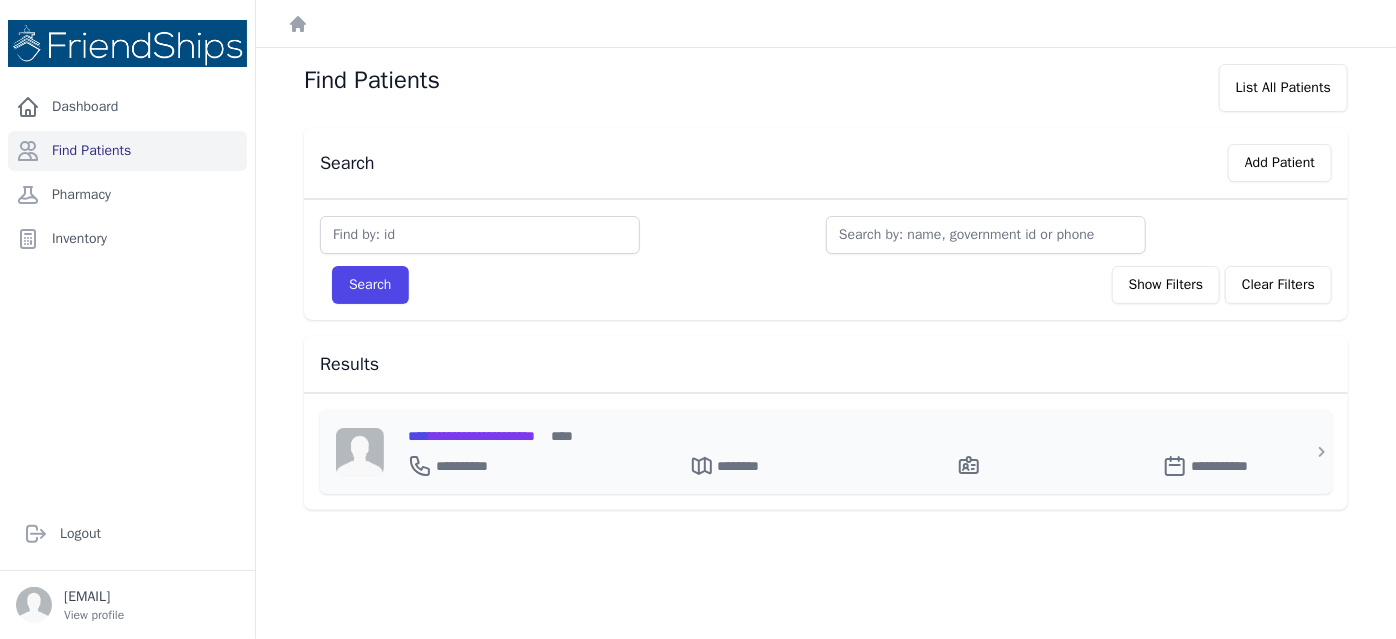 click on "**********" at bounding box center [471, 436] 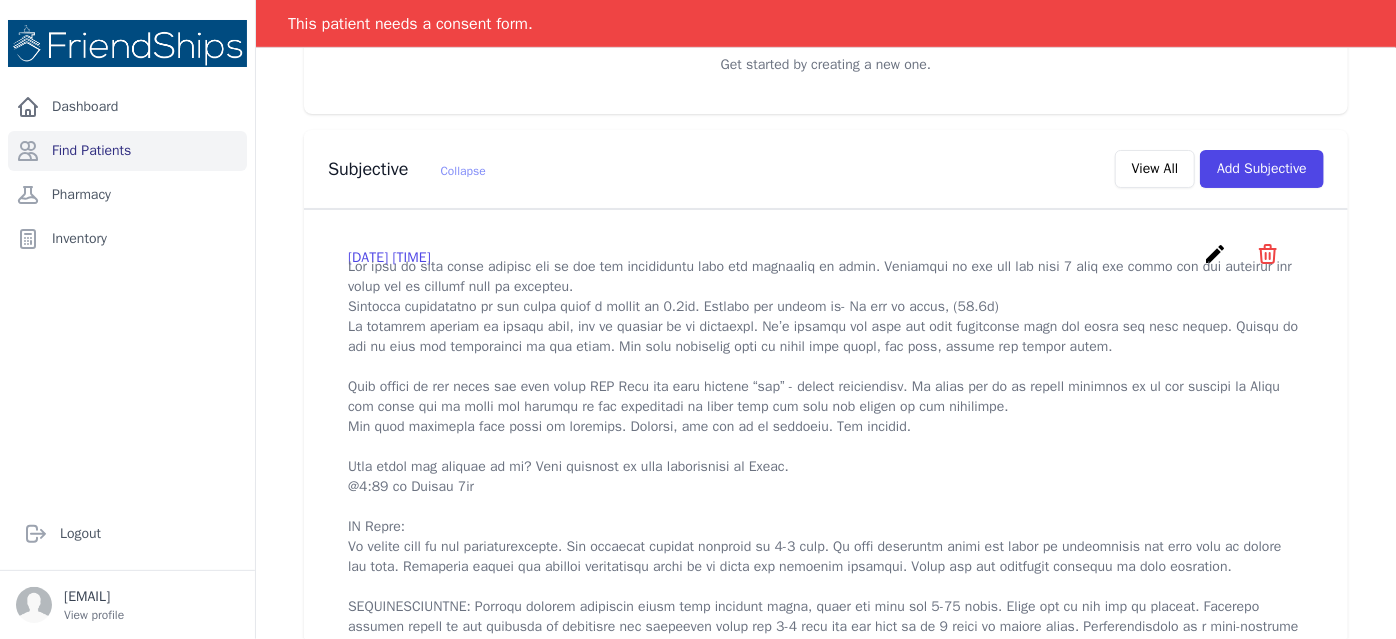 scroll, scrollTop: 528, scrollLeft: 0, axis: vertical 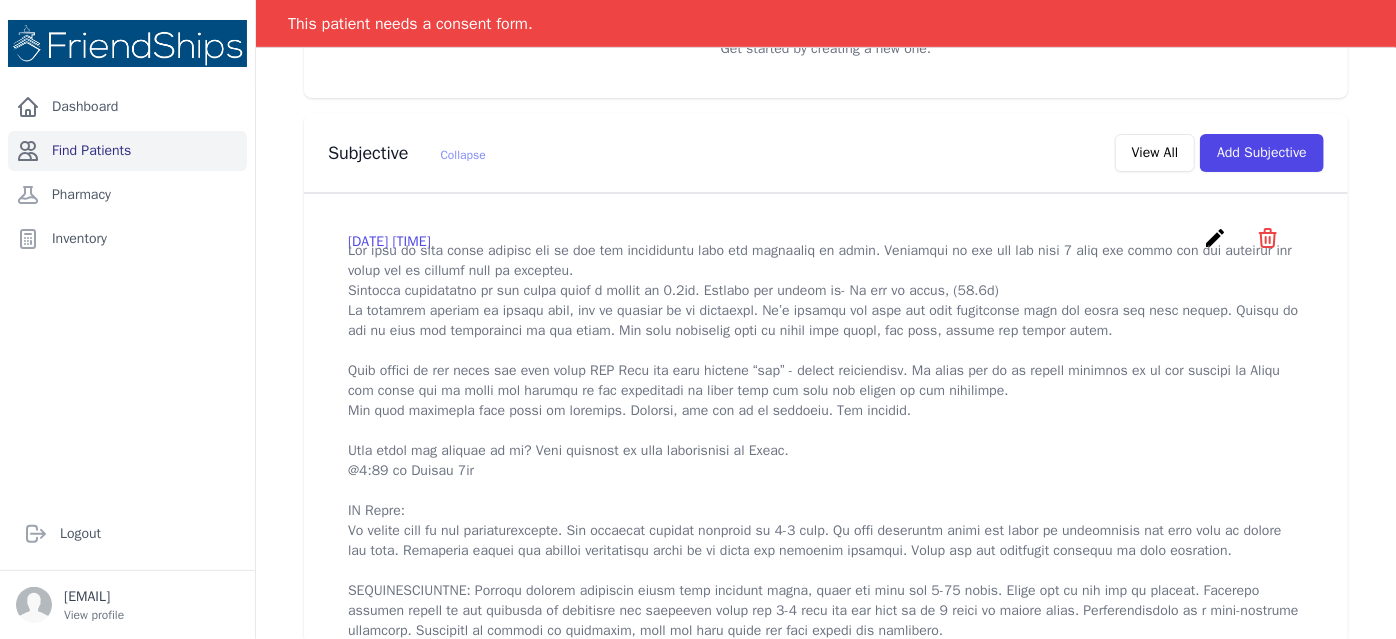 click on "Find Patients" at bounding box center (127, 151) 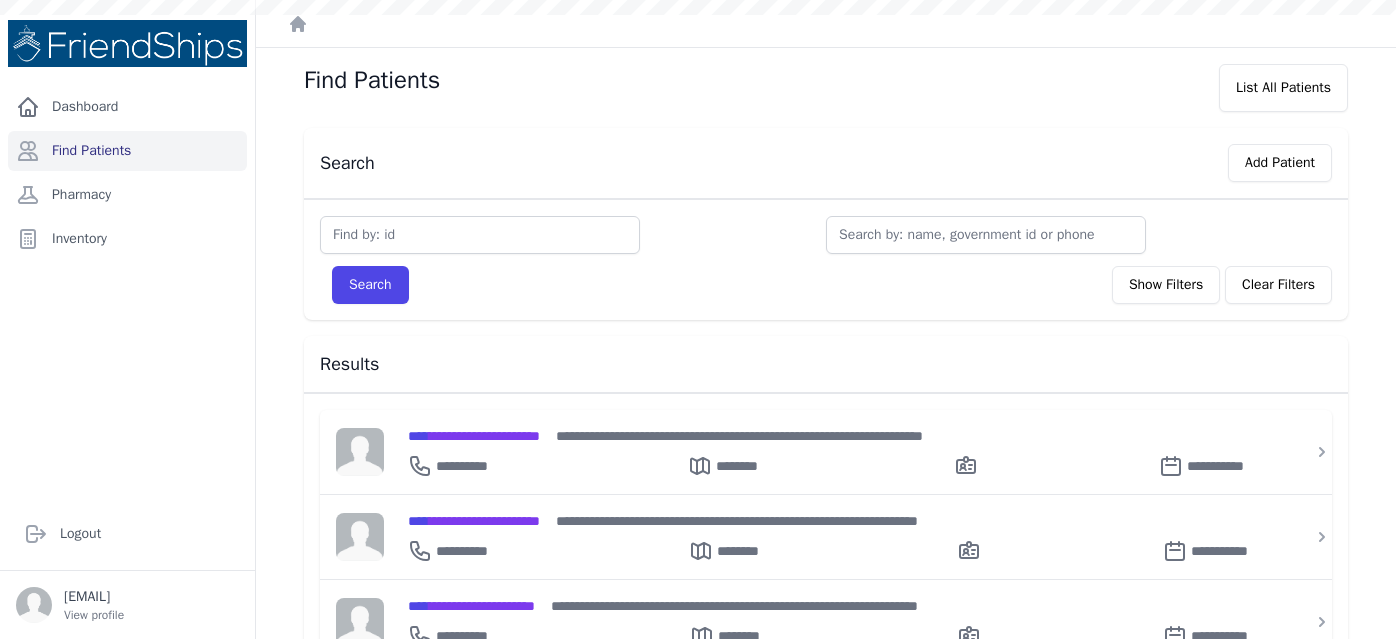 scroll, scrollTop: 0, scrollLeft: 0, axis: both 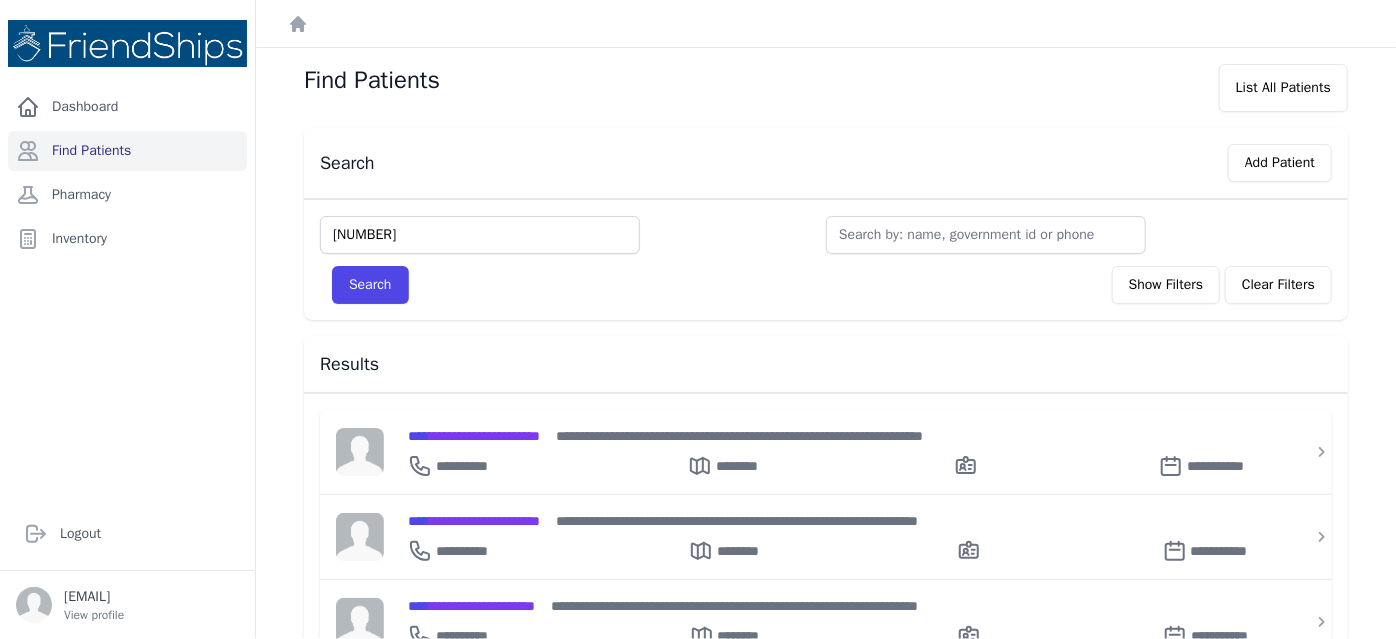 type on "[NUMBER]" 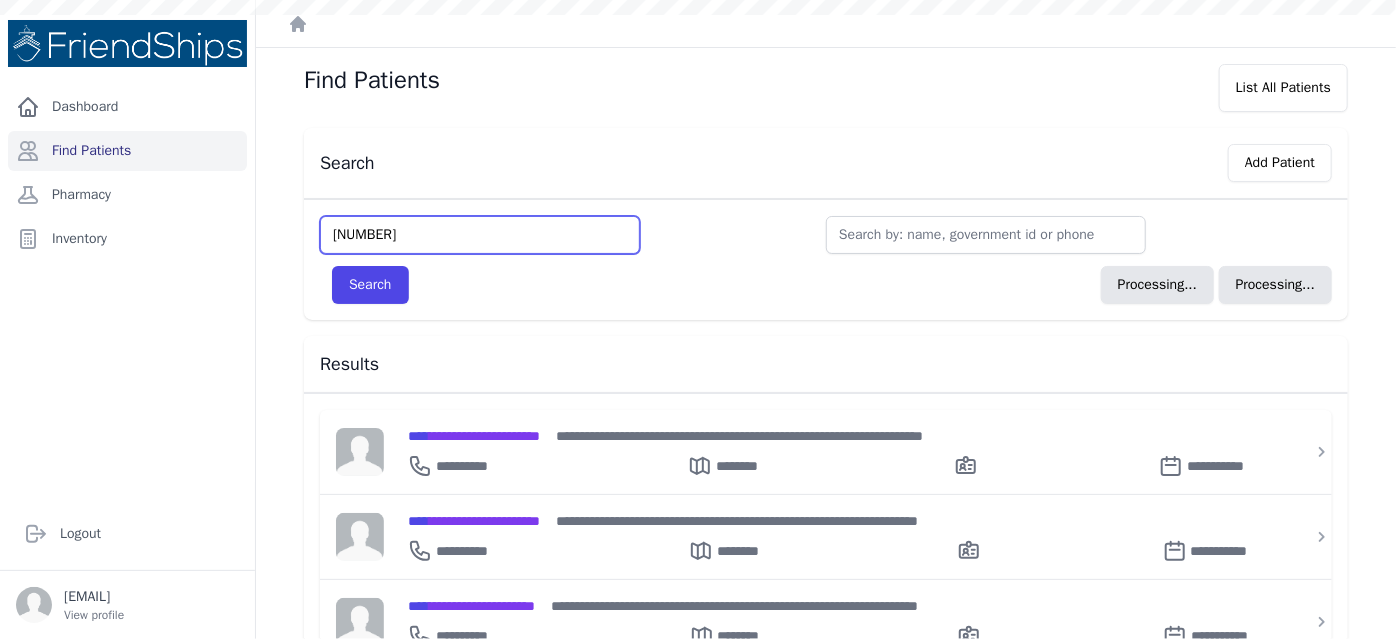 type 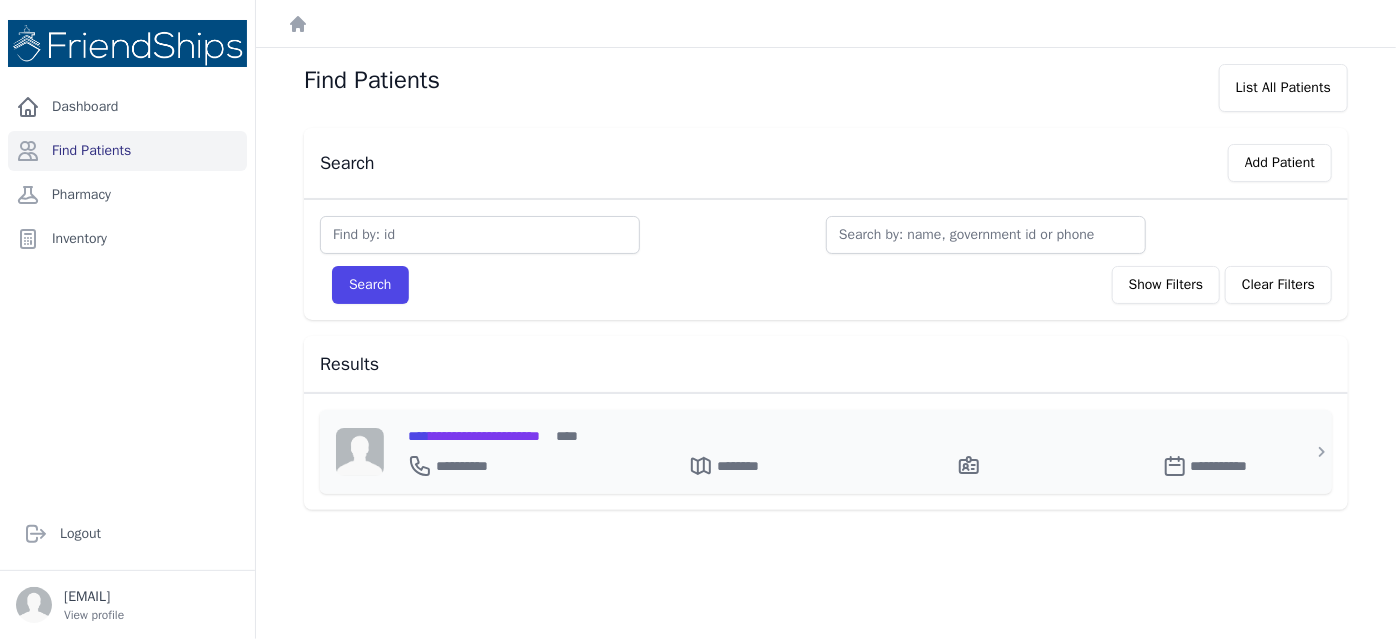 click on "**********" at bounding box center [474, 436] 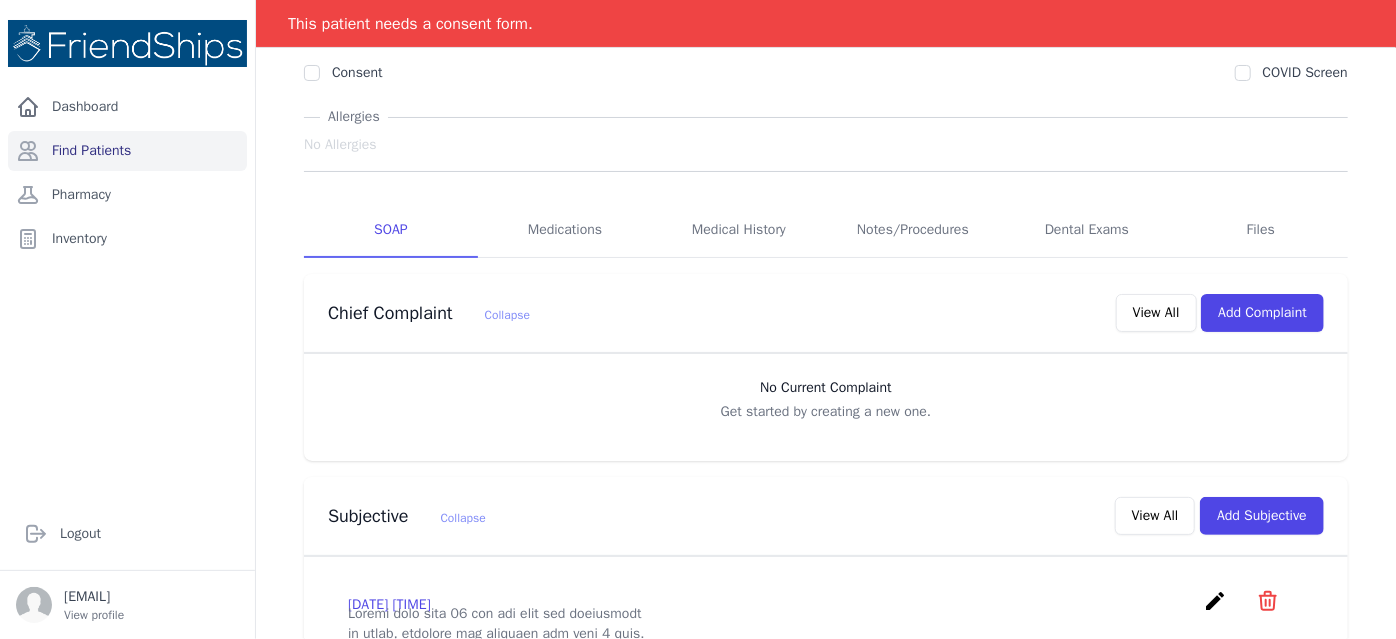 scroll, scrollTop: 0, scrollLeft: 0, axis: both 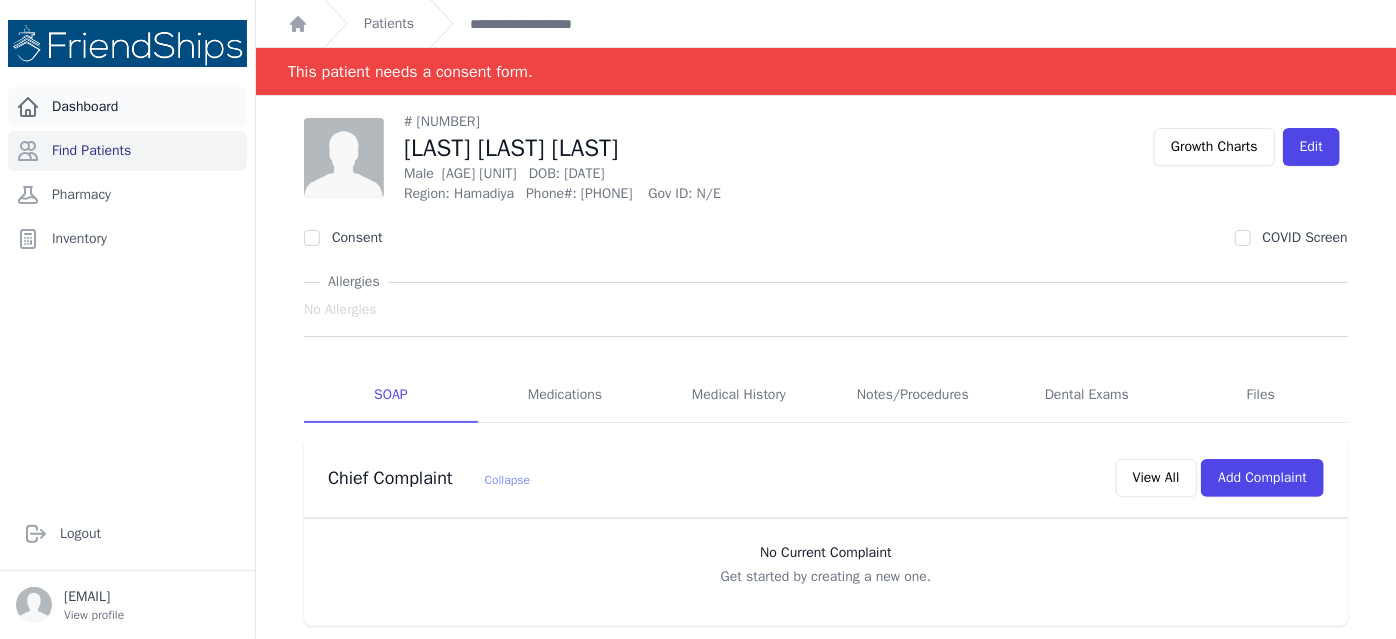 click on "Dashboard" at bounding box center (127, 107) 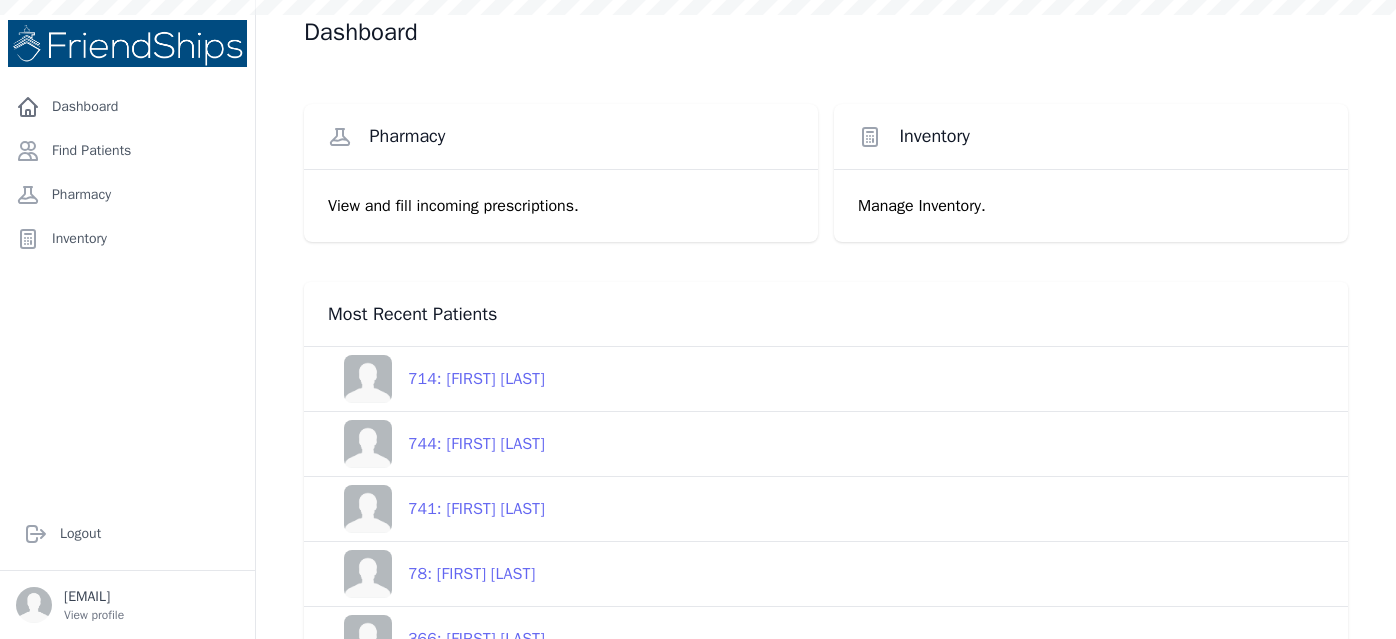 scroll, scrollTop: 0, scrollLeft: 0, axis: both 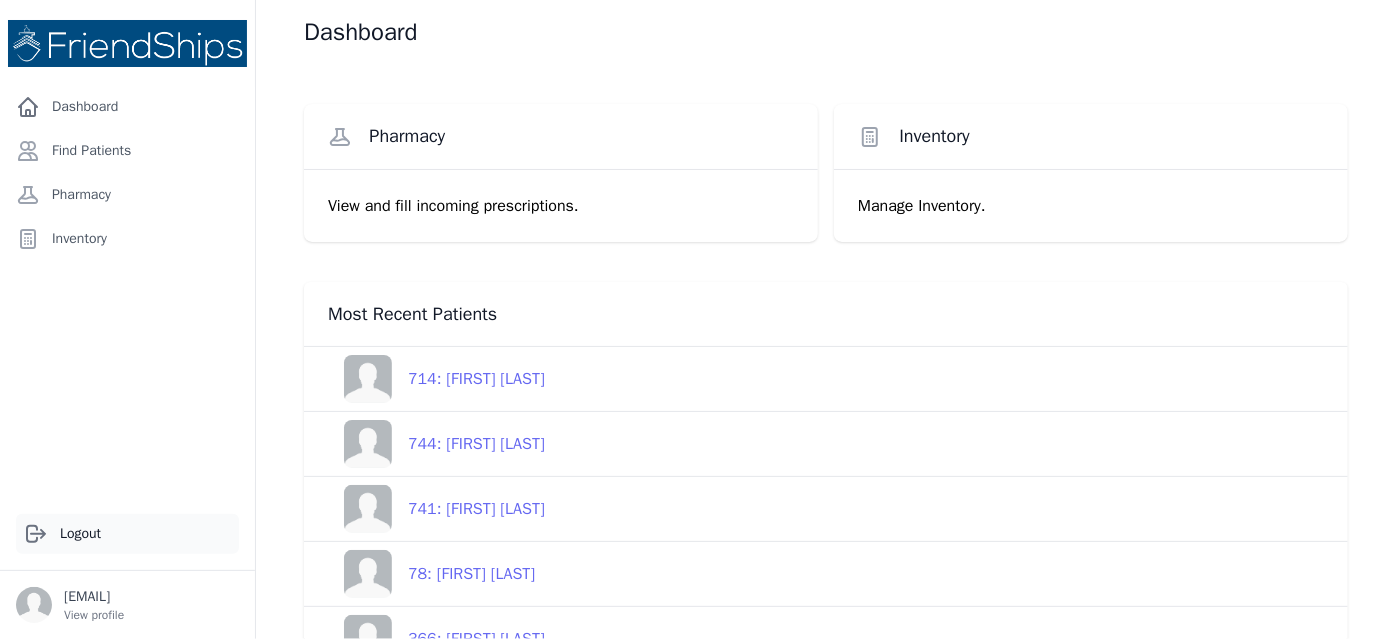 click on "Logout" at bounding box center (127, 534) 